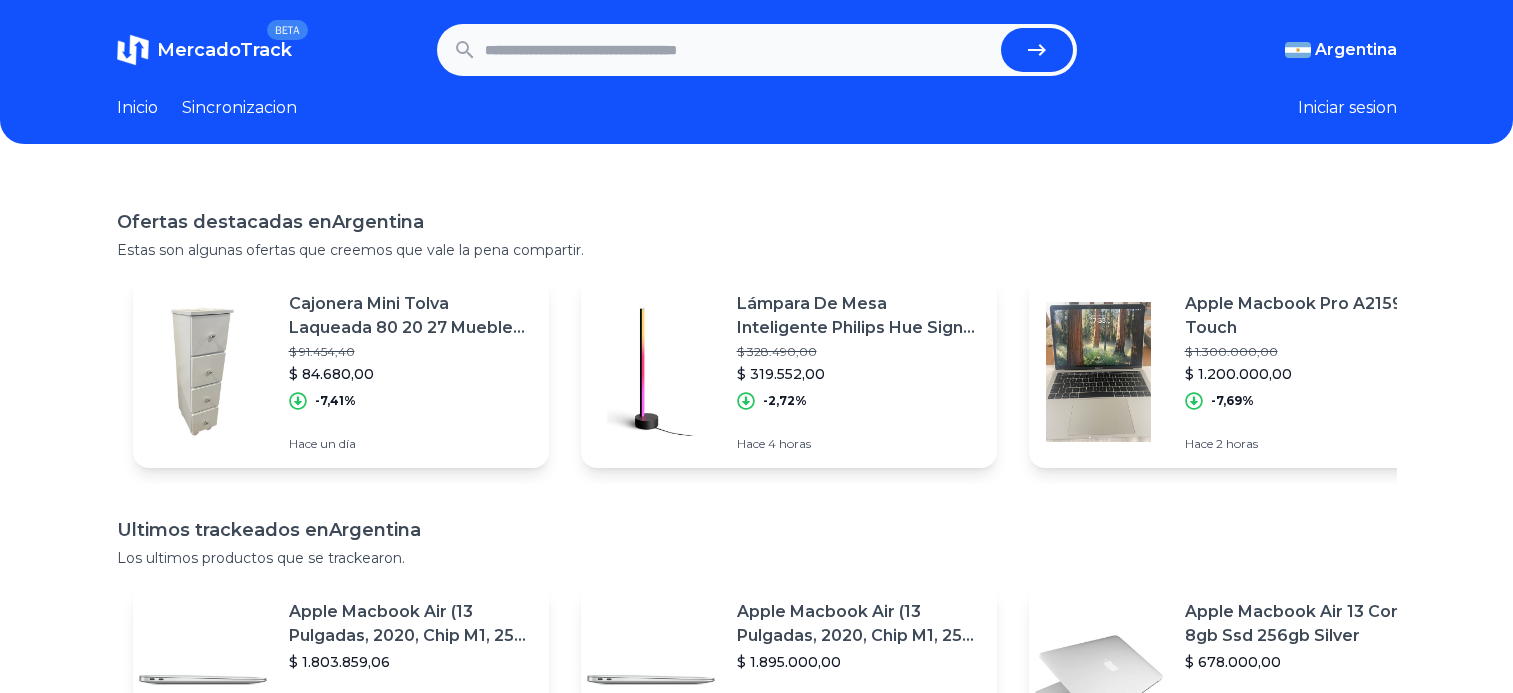scroll, scrollTop: 0, scrollLeft: 0, axis: both 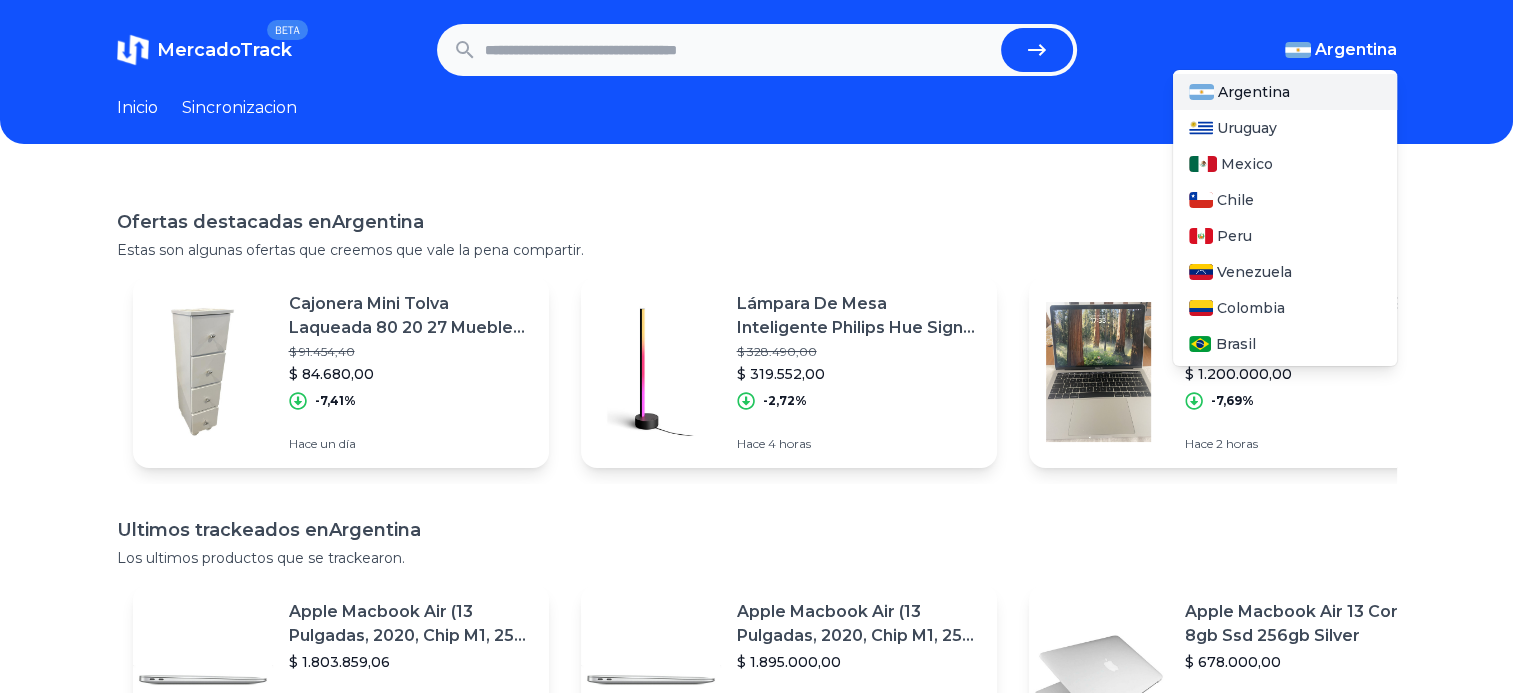 click on "Argentina" at bounding box center [1356, 50] 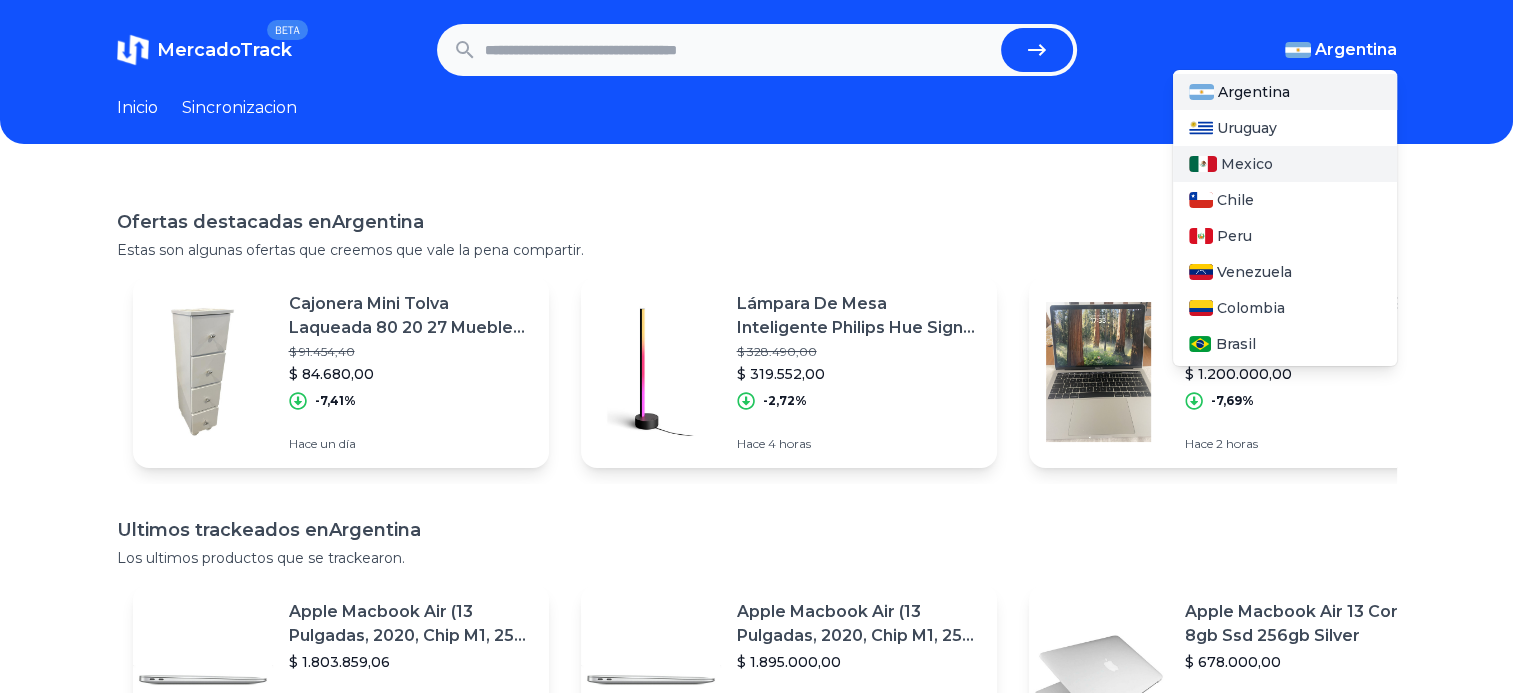 click on "Mexico" at bounding box center [1247, 164] 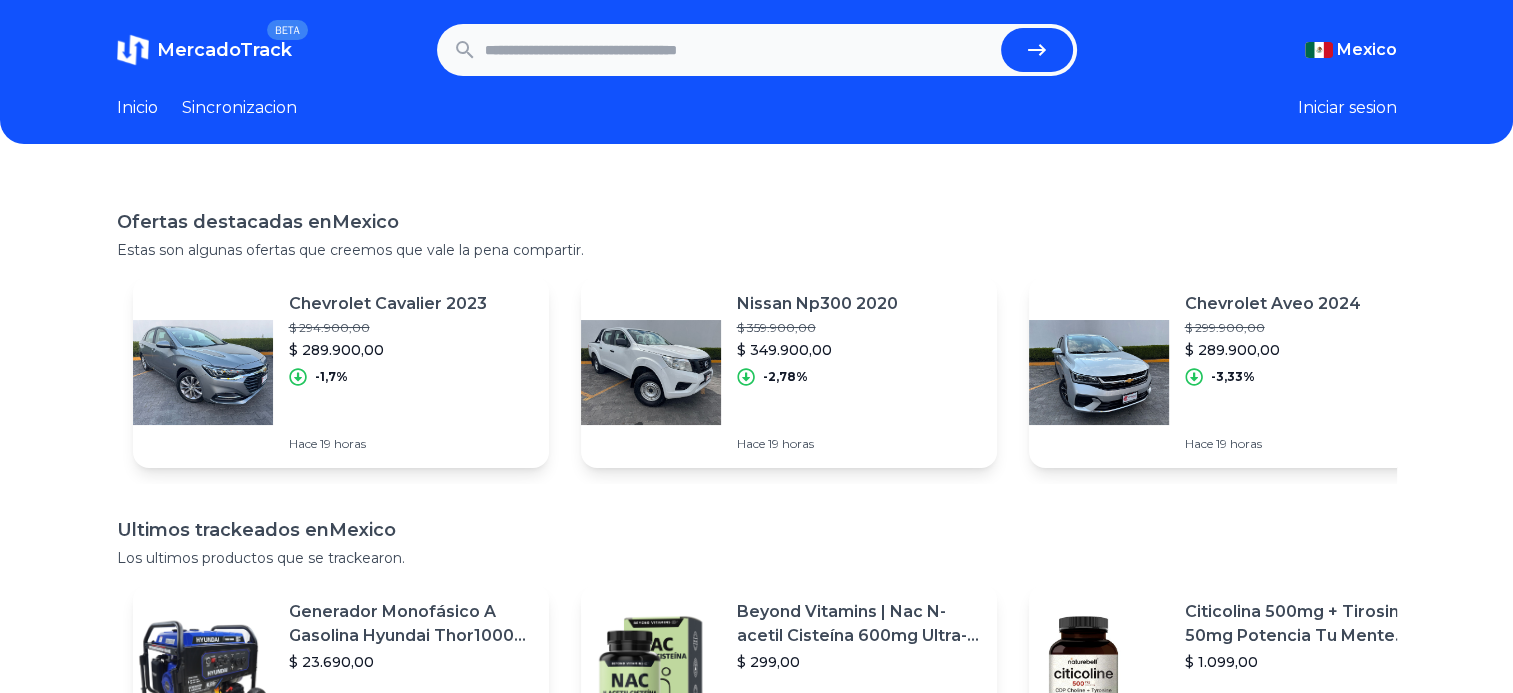 click at bounding box center (739, 50) 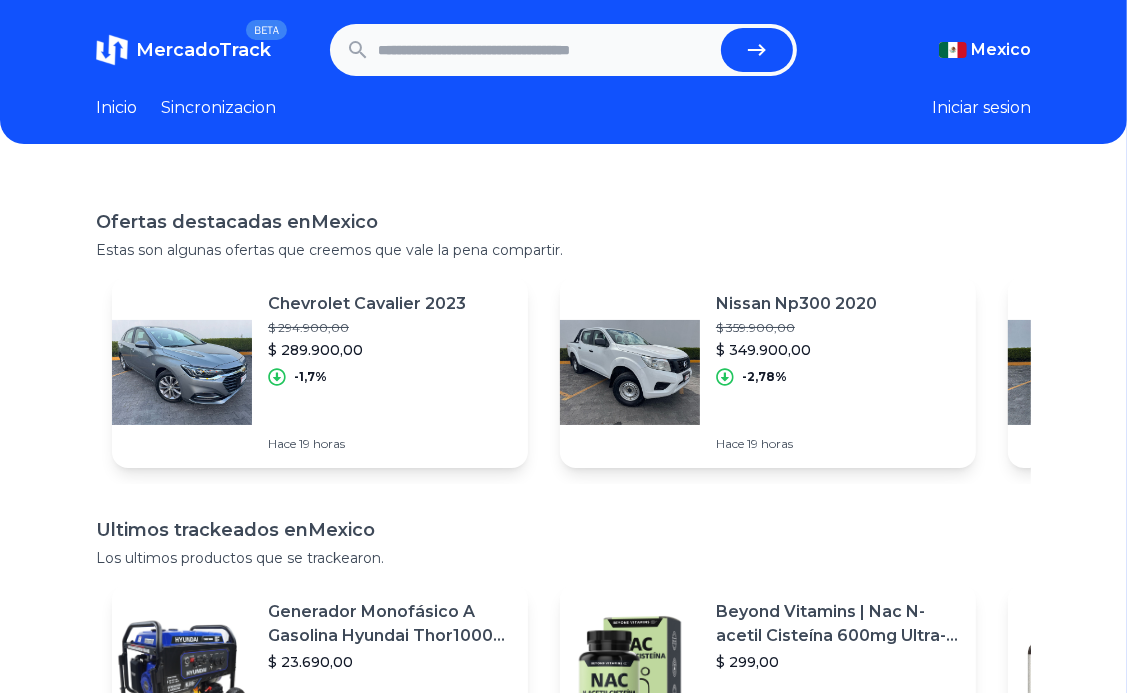 click at bounding box center [546, 50] 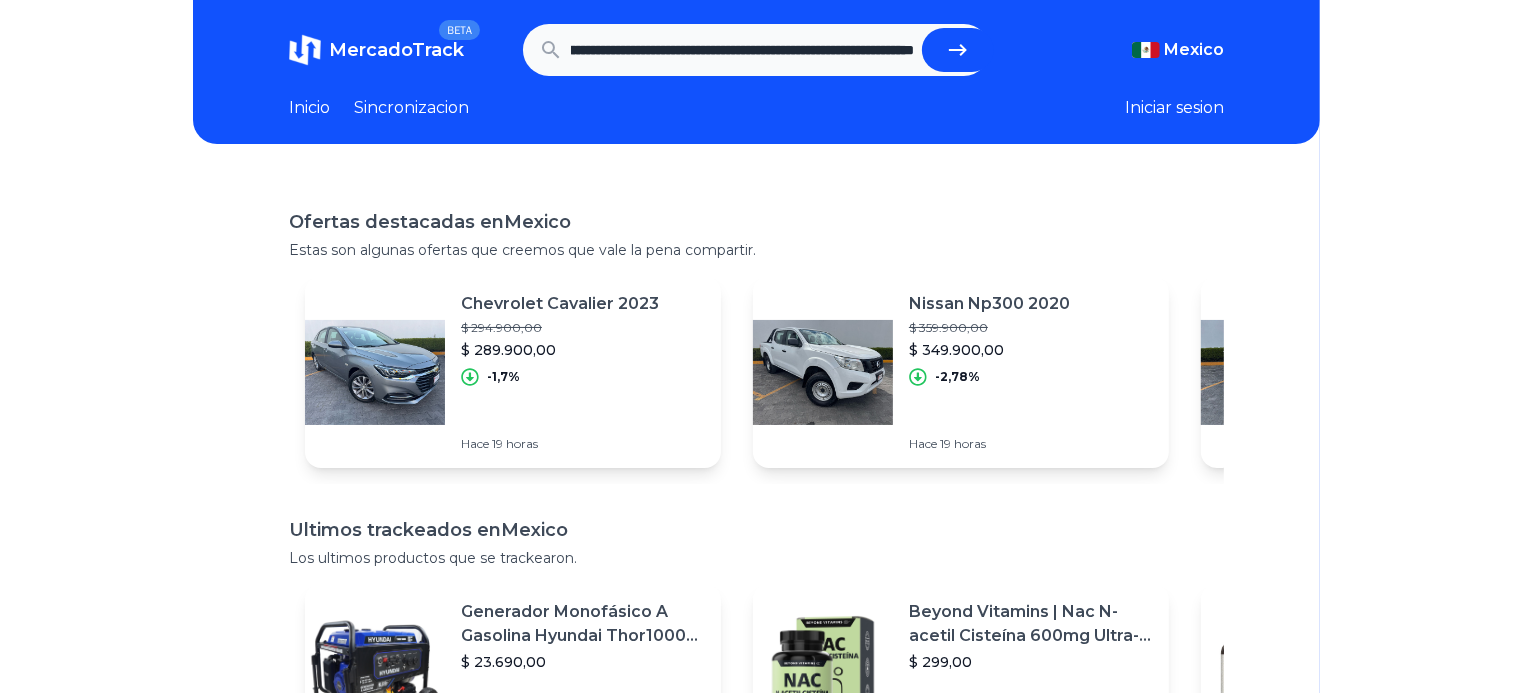 scroll, scrollTop: 0, scrollLeft: 0, axis: both 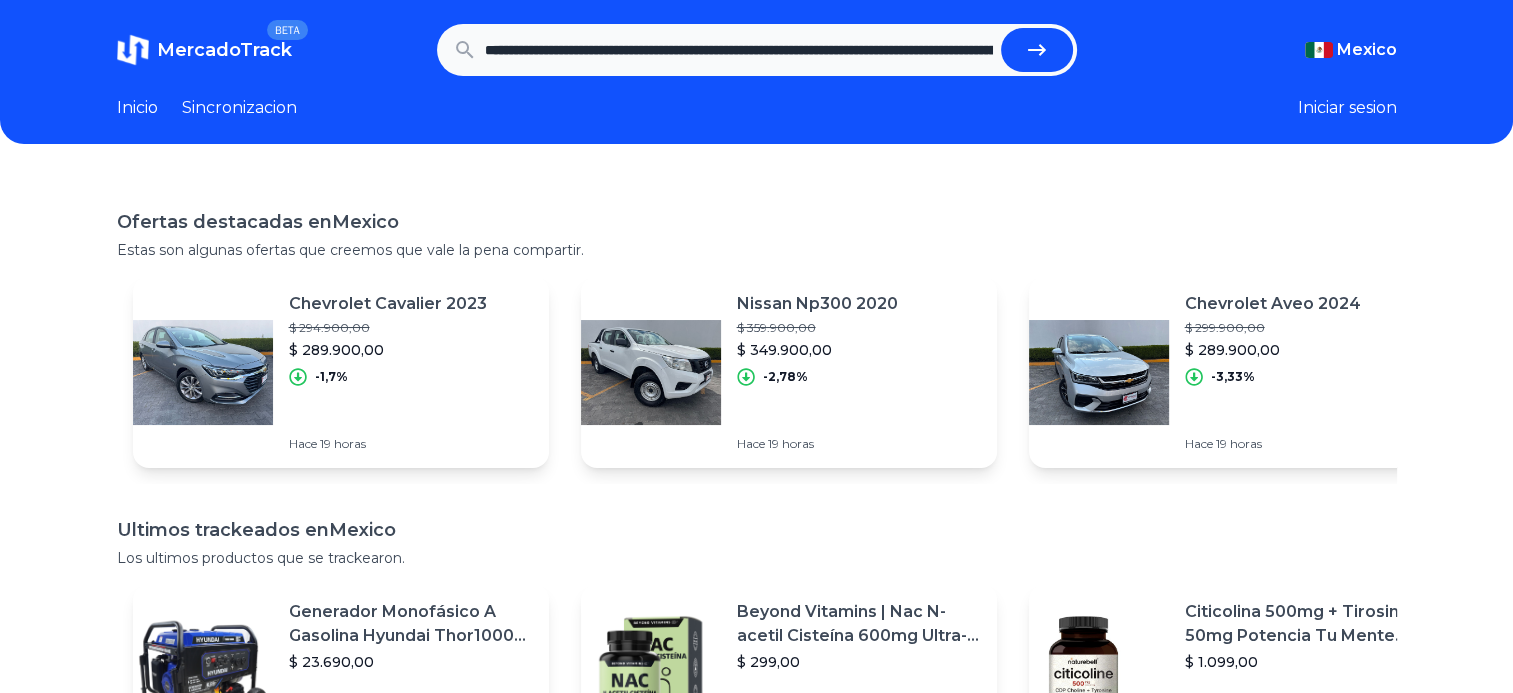 click 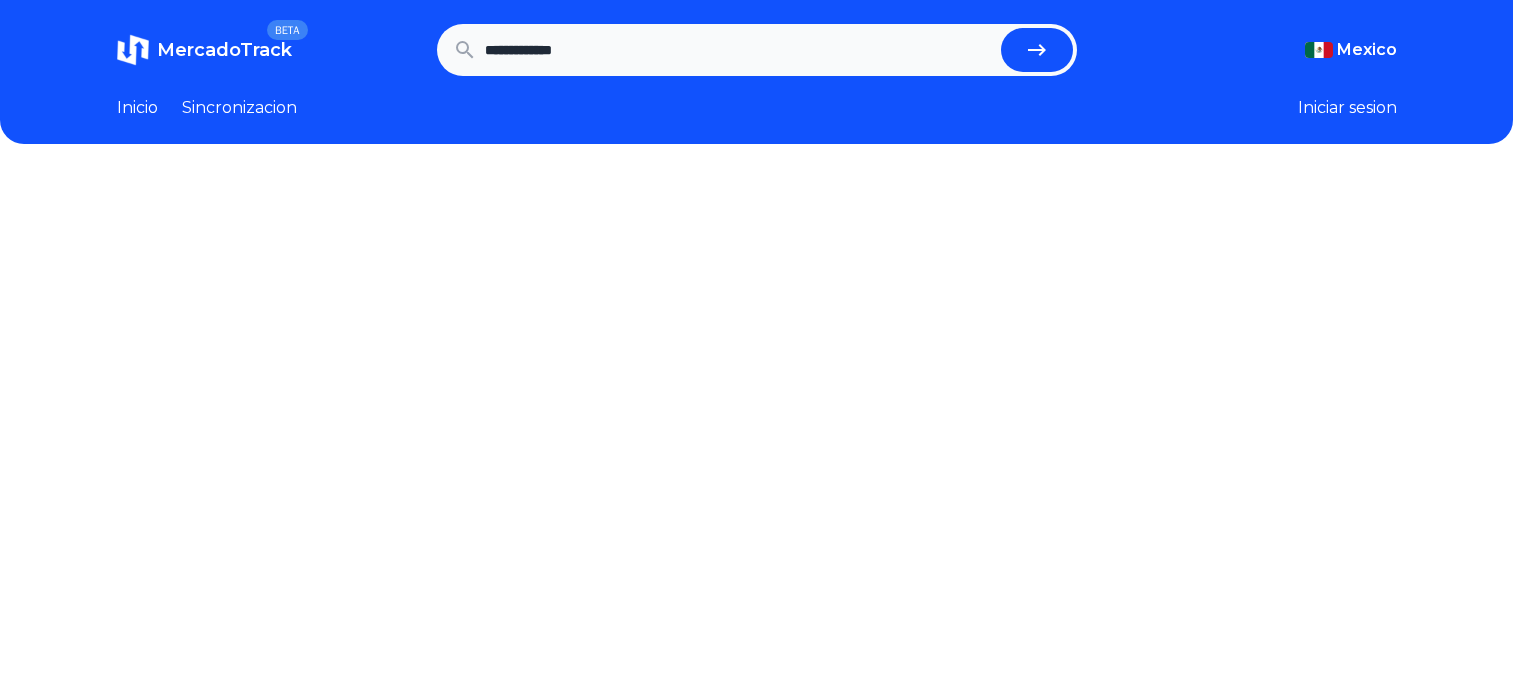 scroll, scrollTop: 0, scrollLeft: 0, axis: both 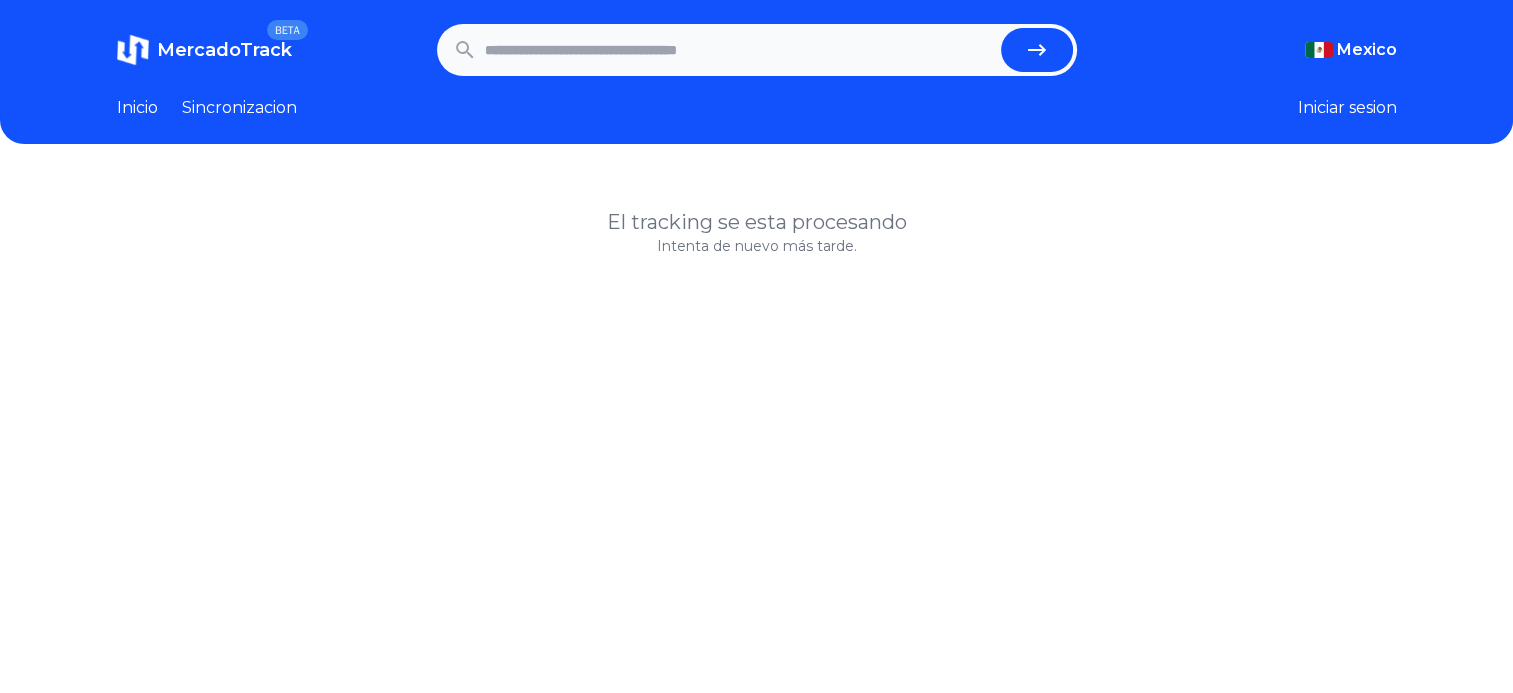 click at bounding box center (739, 50) 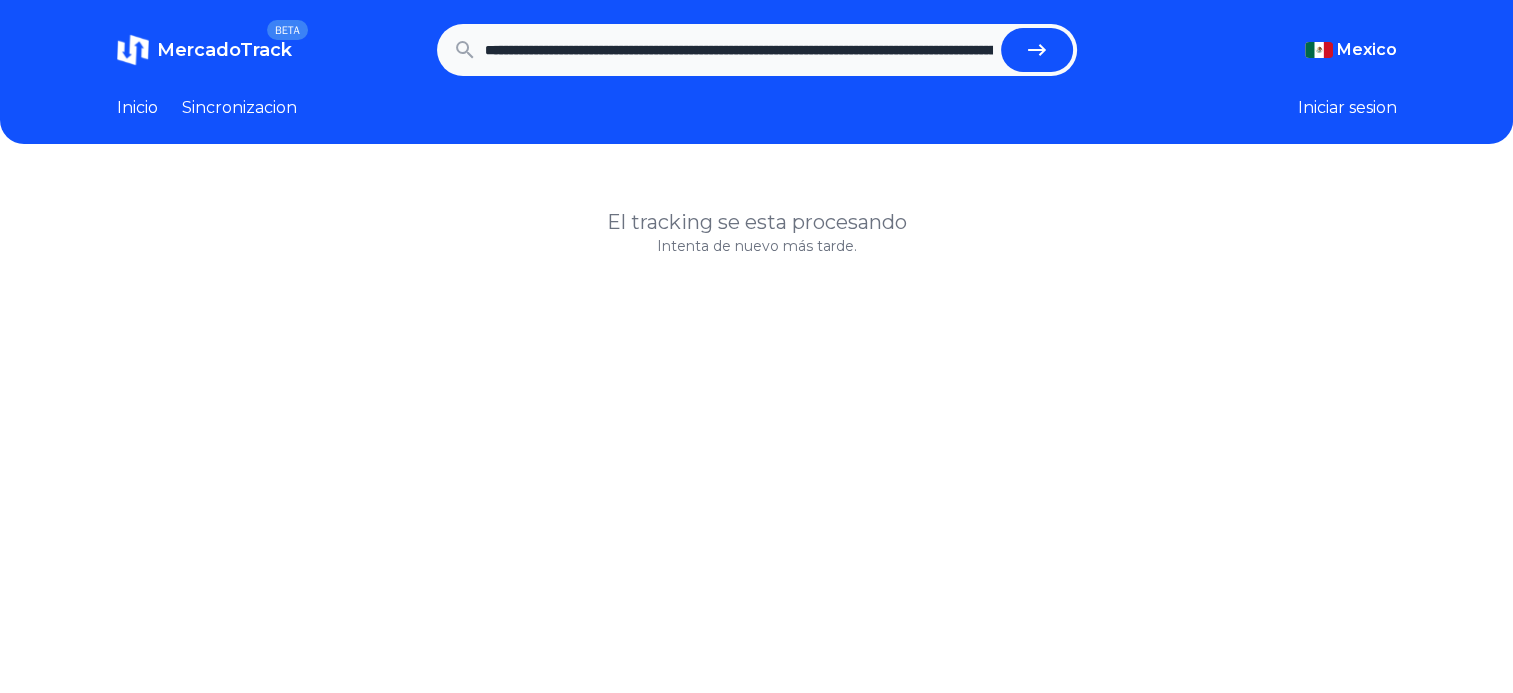 scroll, scrollTop: 0, scrollLeft: 5938, axis: horizontal 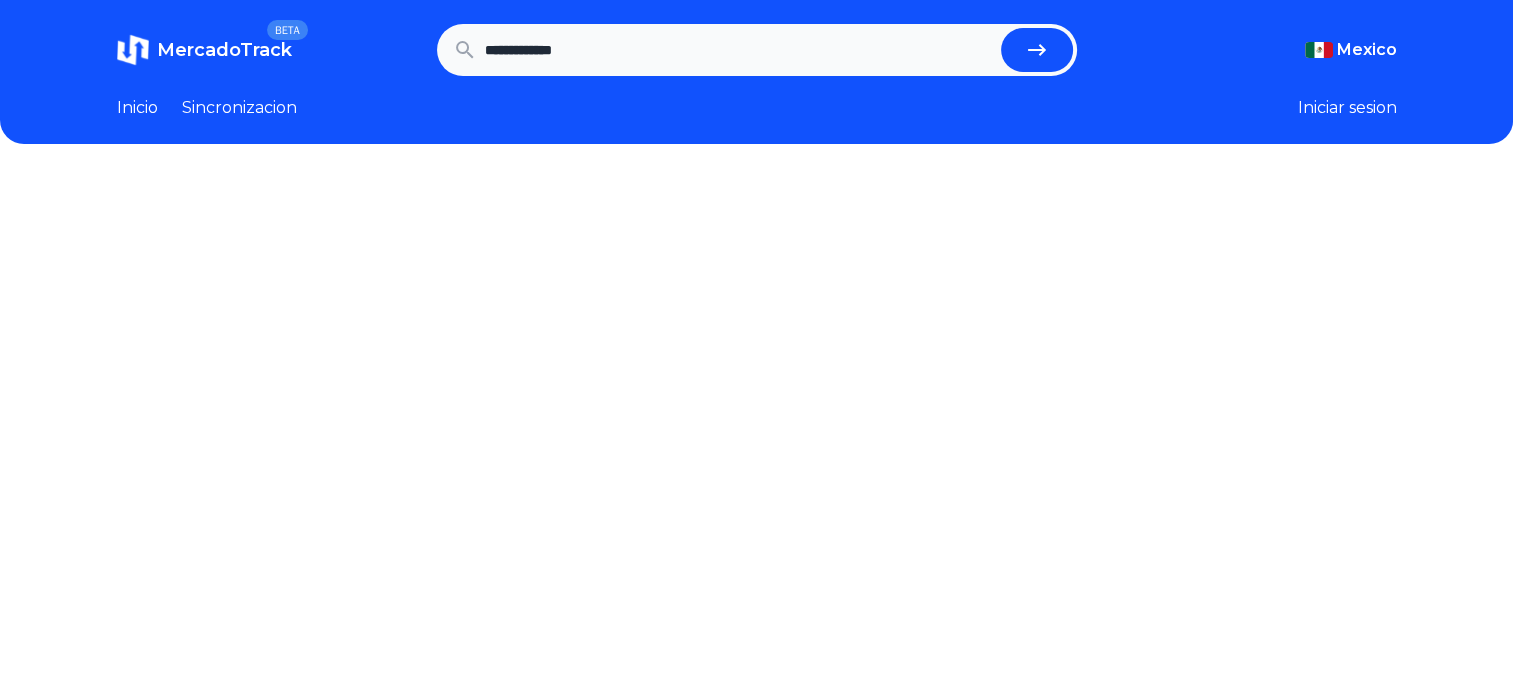 click on "**********" at bounding box center (739, 50) 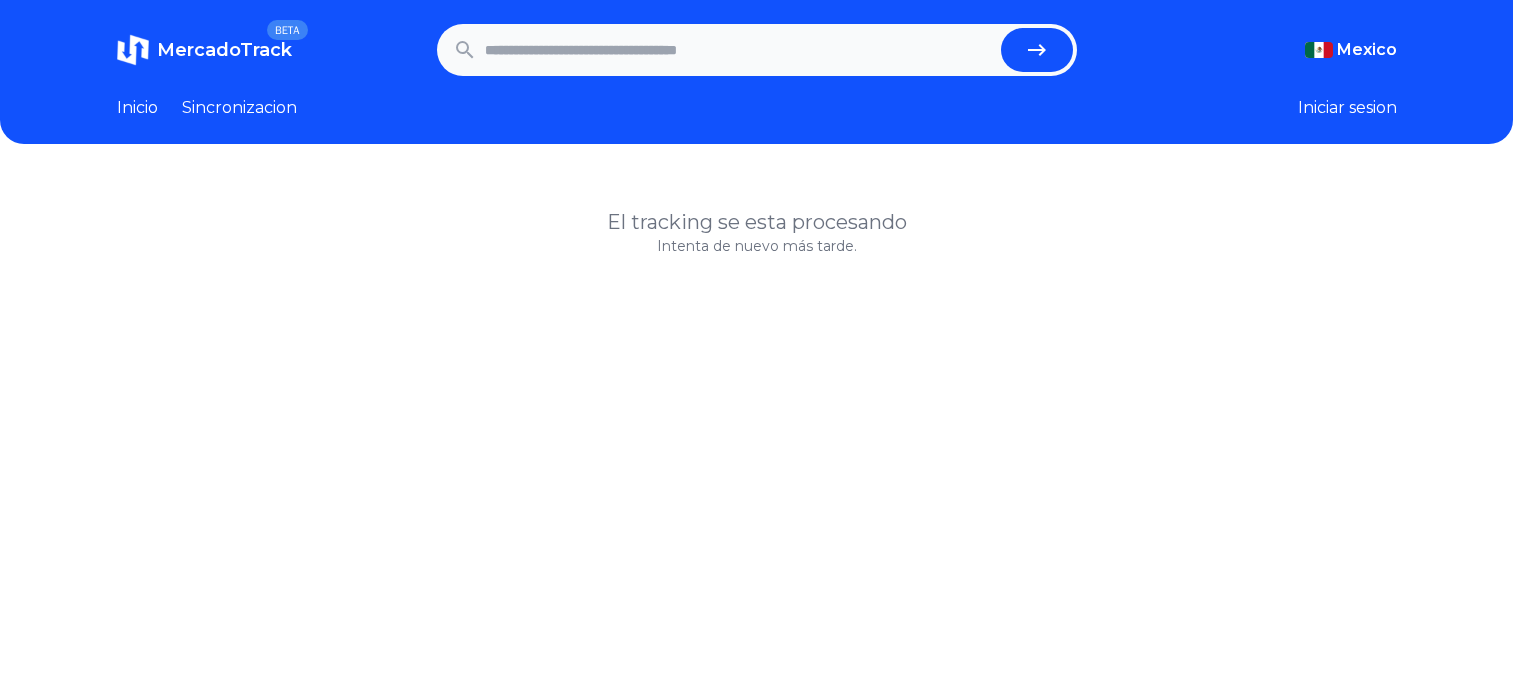 scroll, scrollTop: 0, scrollLeft: 0, axis: both 